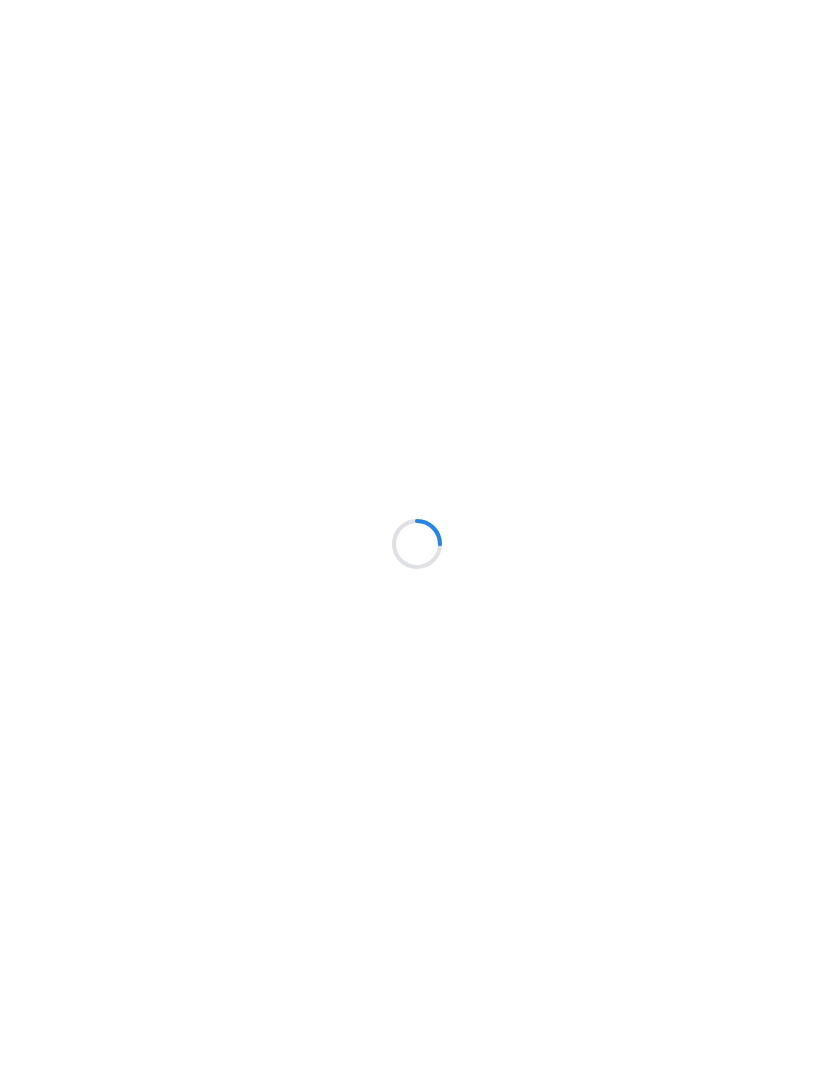 scroll, scrollTop: 0, scrollLeft: 0, axis: both 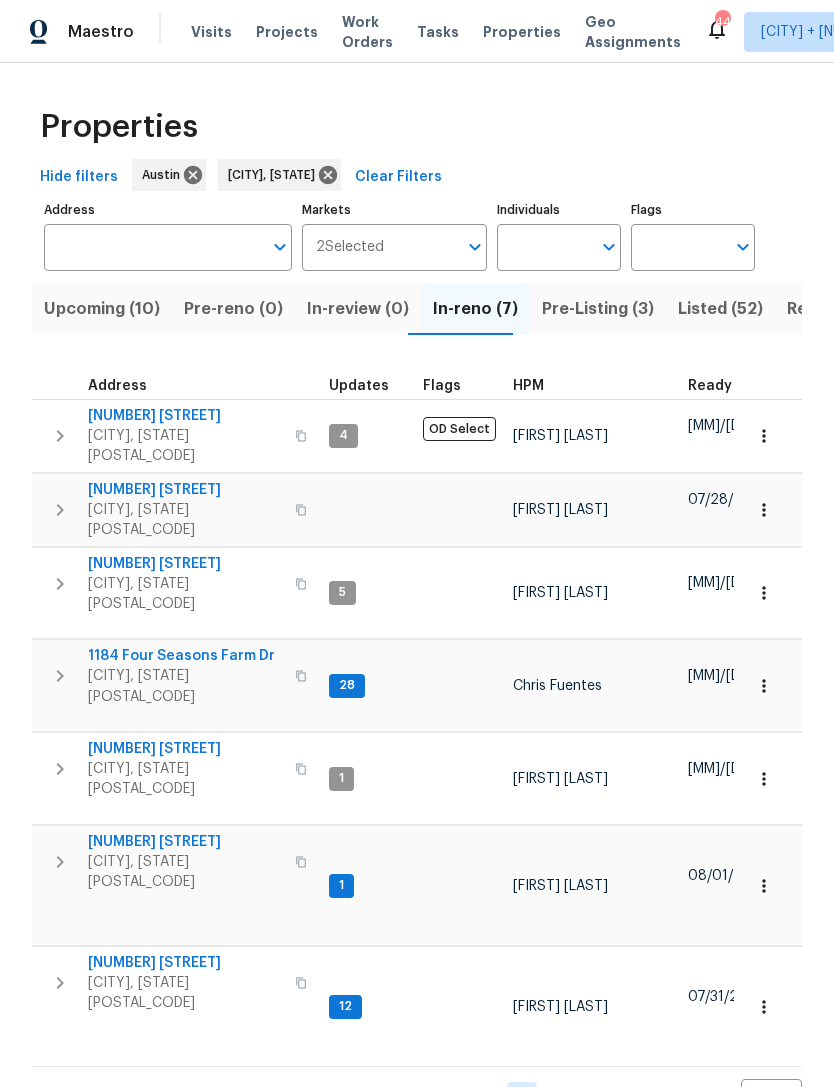 click on "[NUMBER] [STREET]" at bounding box center [185, 963] 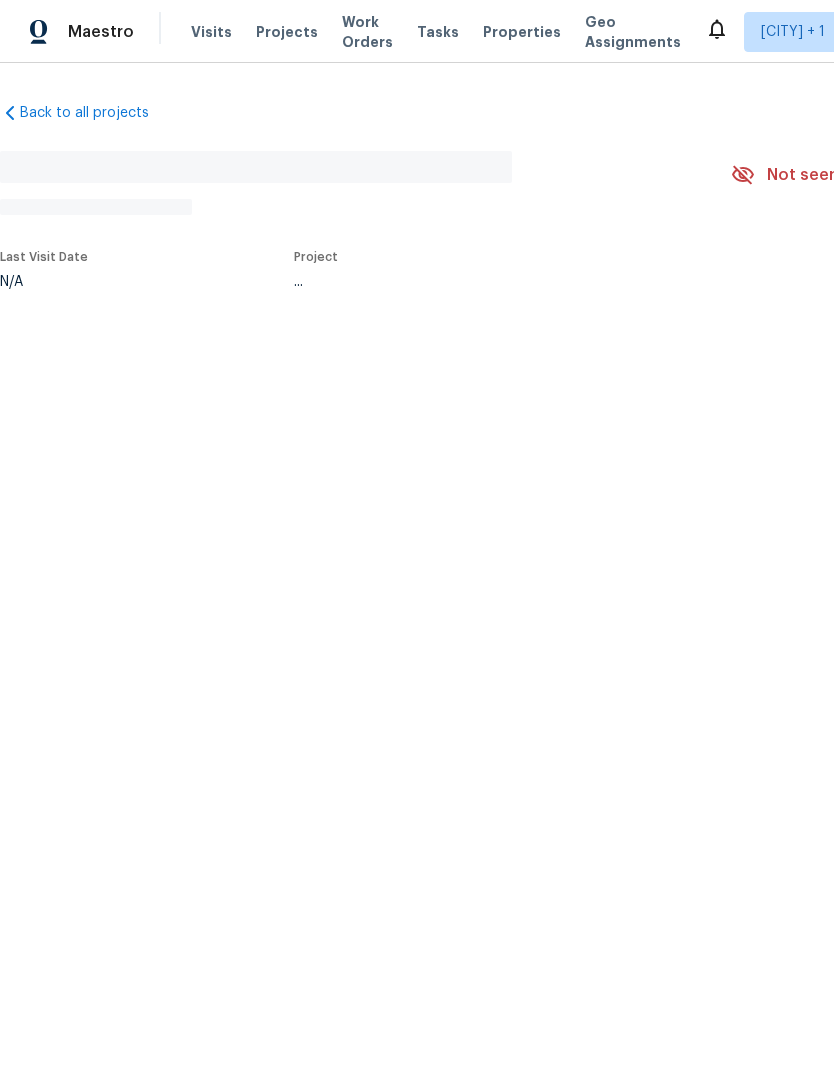 scroll, scrollTop: 0, scrollLeft: 0, axis: both 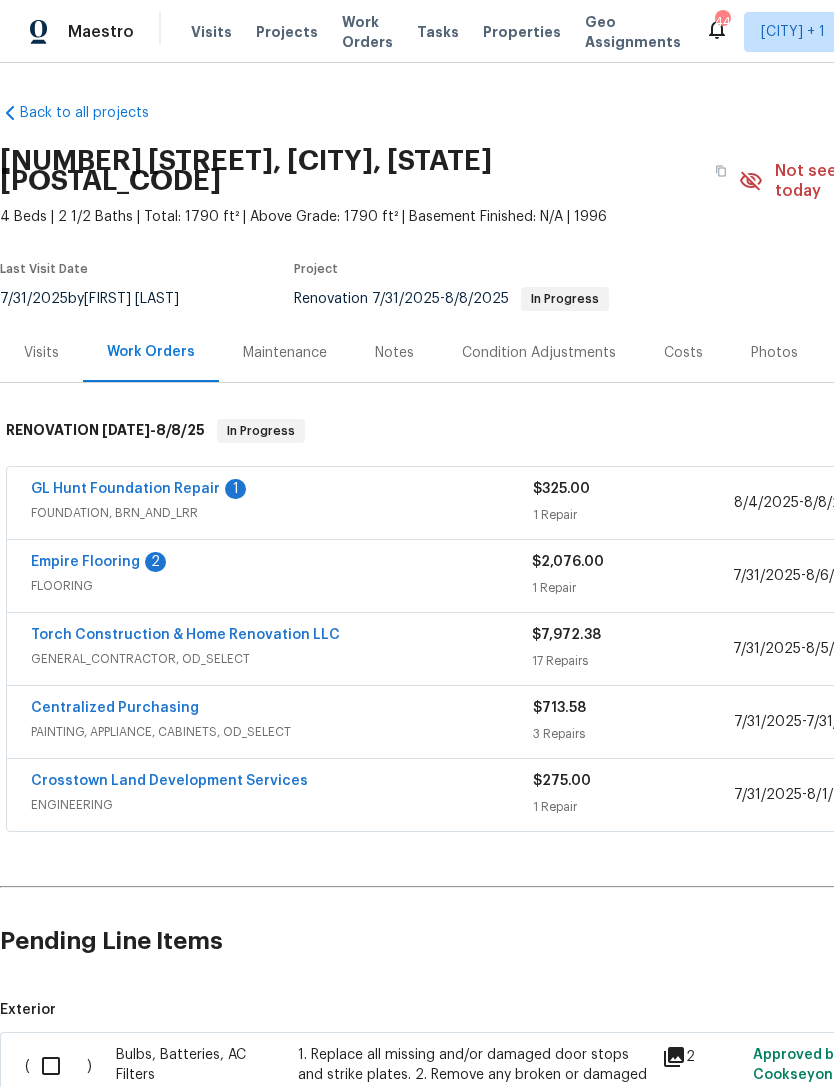 click on "GL Hunt Foundation Repair" at bounding box center (125, 489) 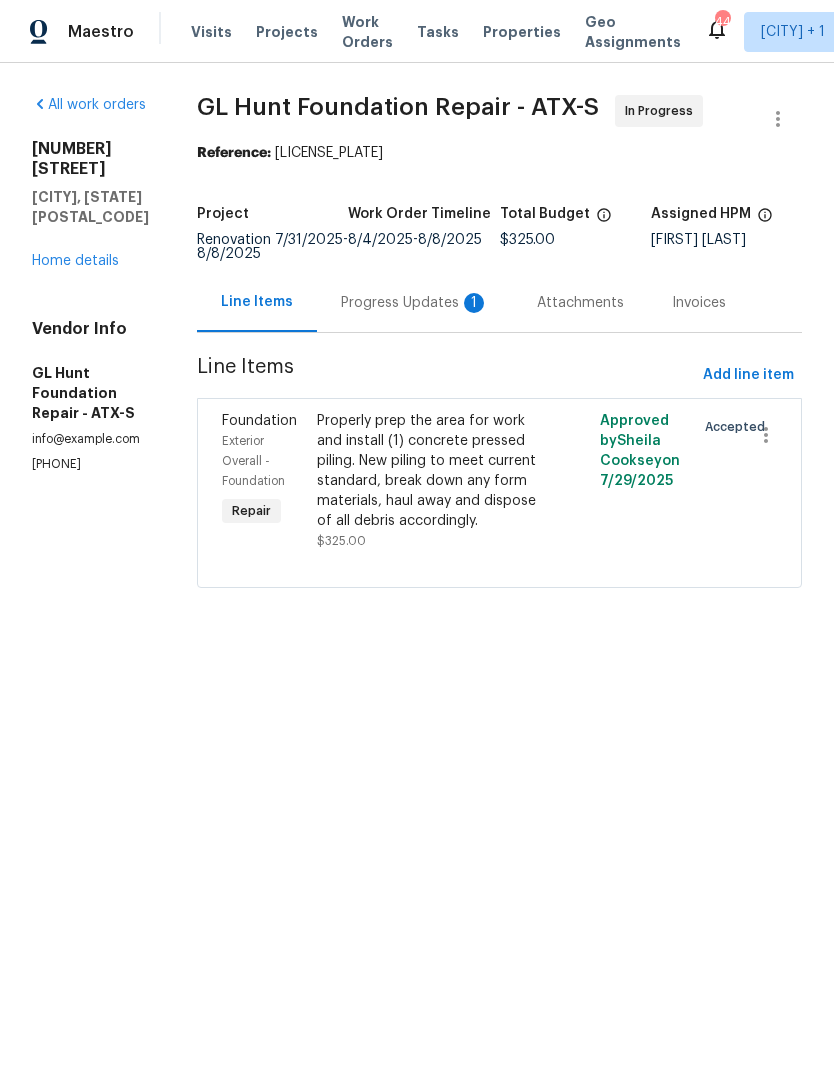 click on "Progress Updates 1" at bounding box center [415, 303] 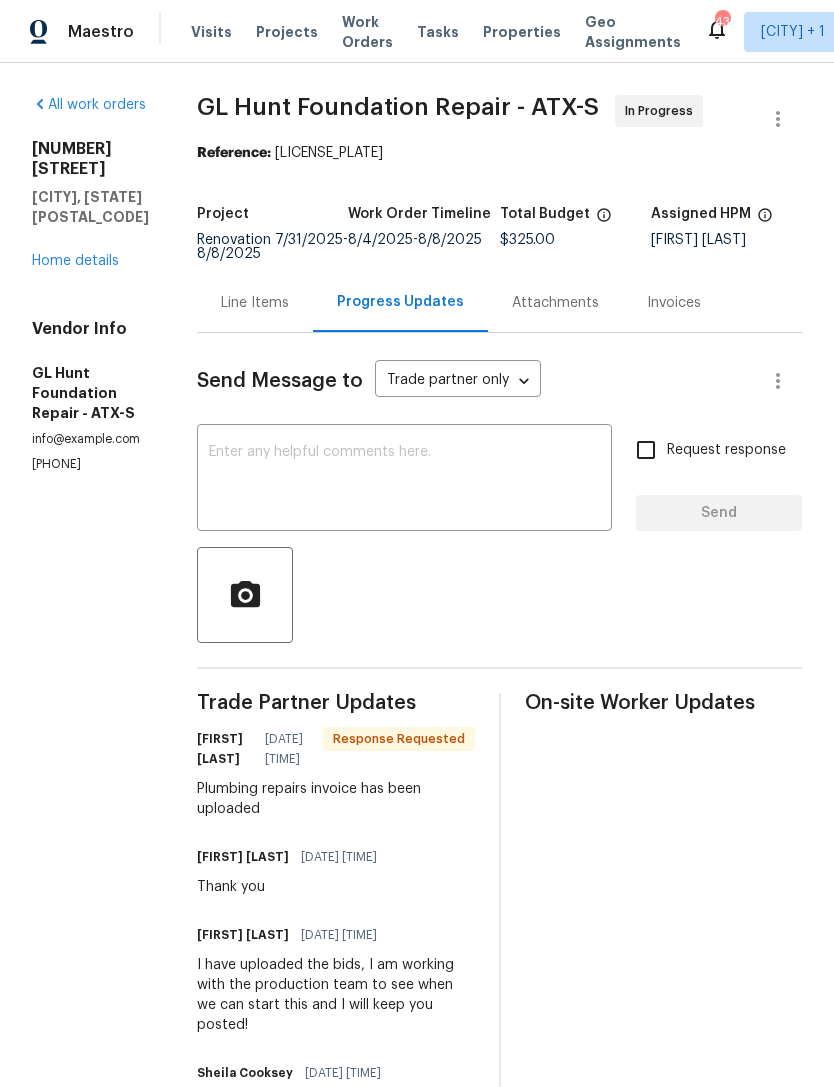 scroll, scrollTop: 0, scrollLeft: 0, axis: both 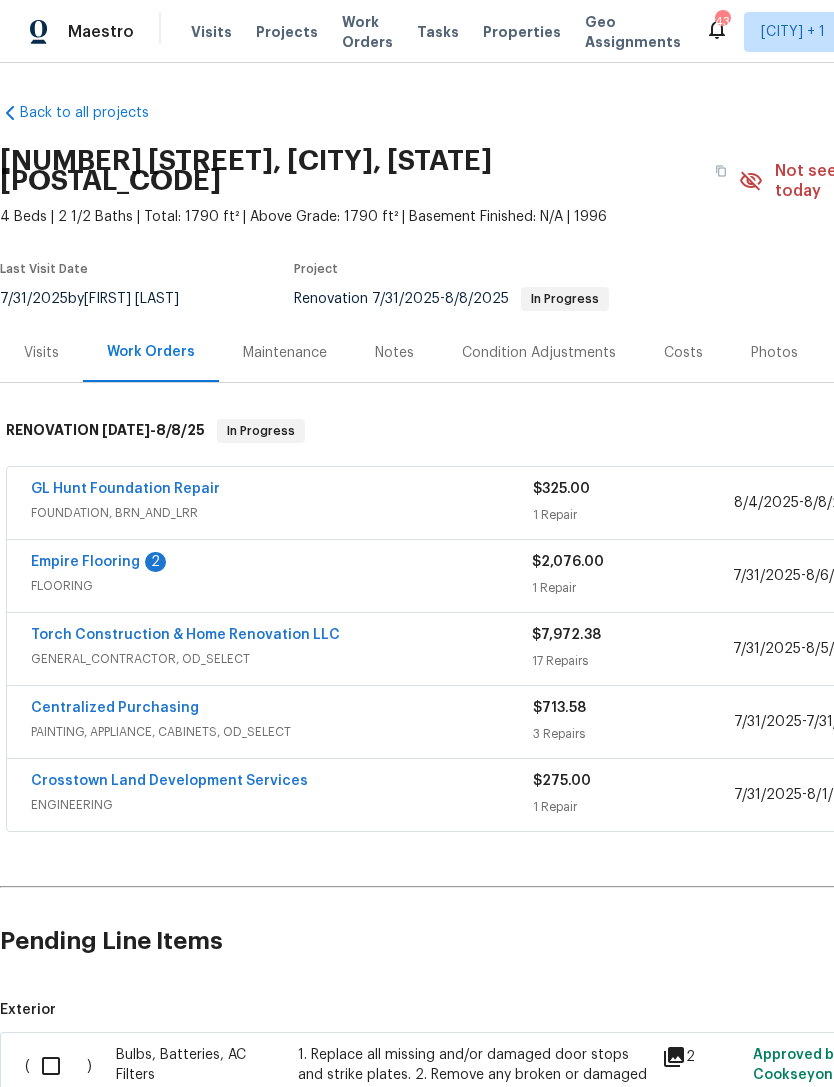 click on "Properties" at bounding box center (522, 32) 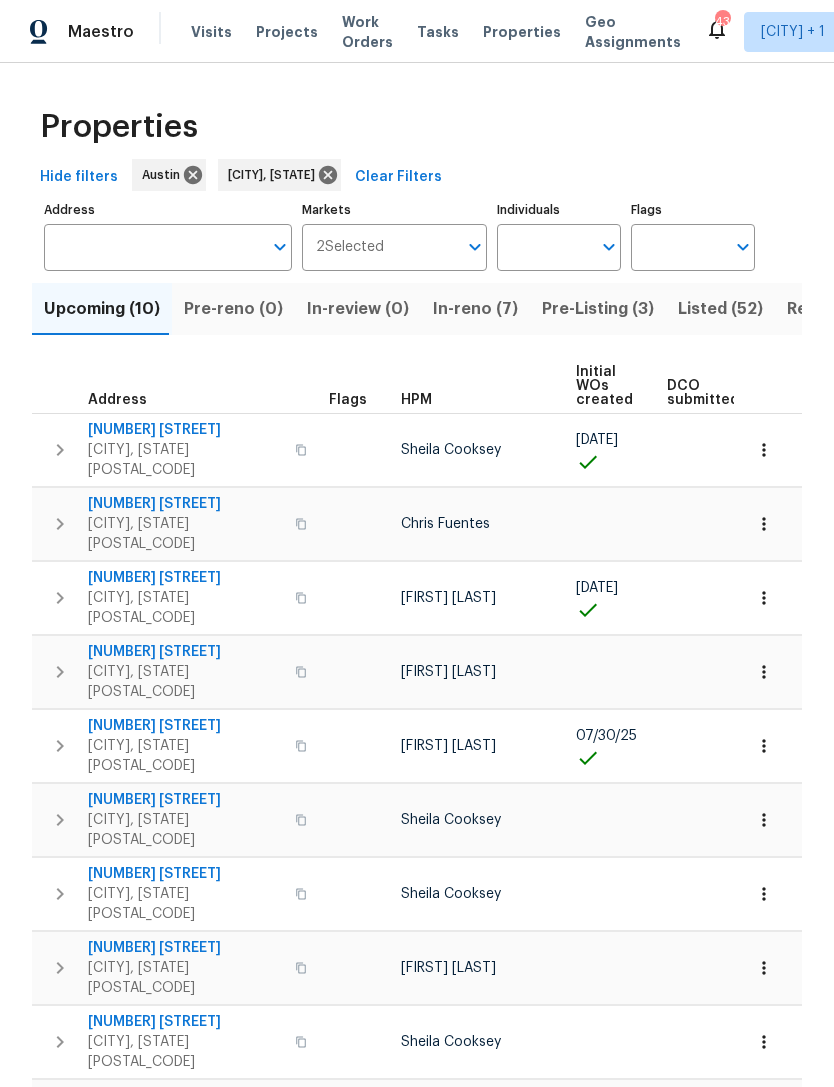 click on "Pre-Listing (3)" at bounding box center [598, 309] 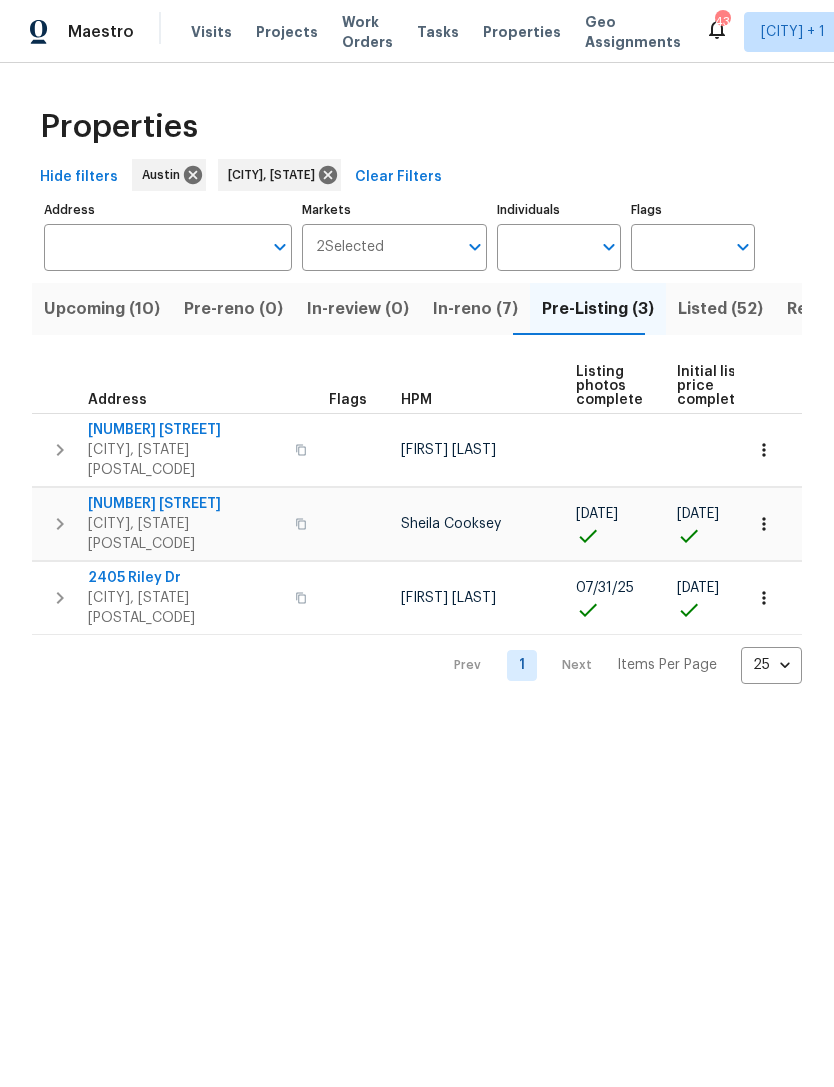 click on "2405 Riley Dr" at bounding box center (185, 578) 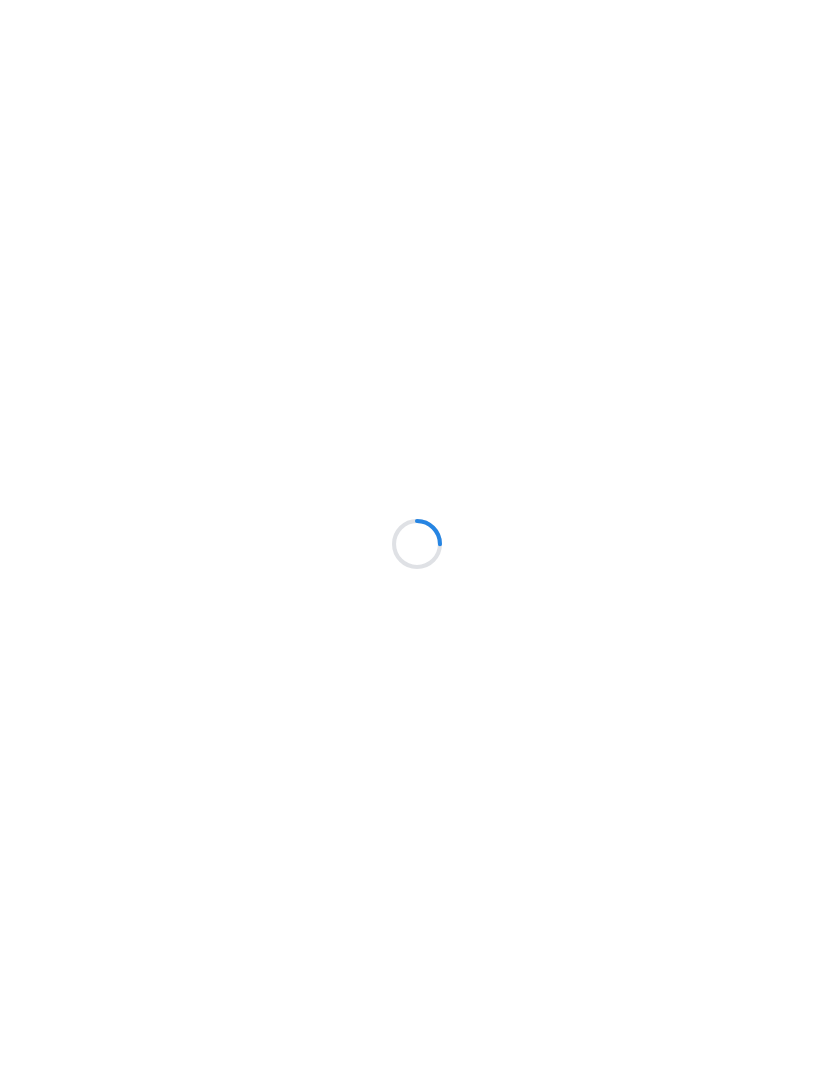 scroll, scrollTop: 0, scrollLeft: 0, axis: both 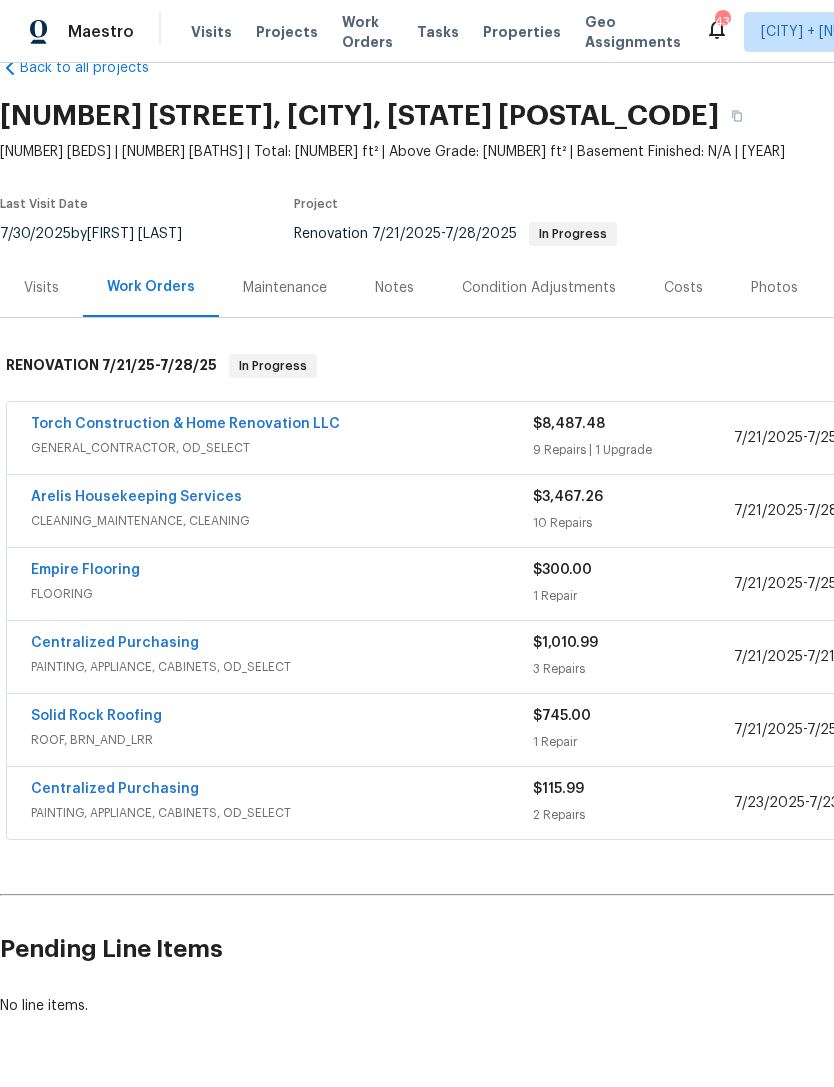 click on "Torch Construction & Home Renovation LLC" at bounding box center (185, 424) 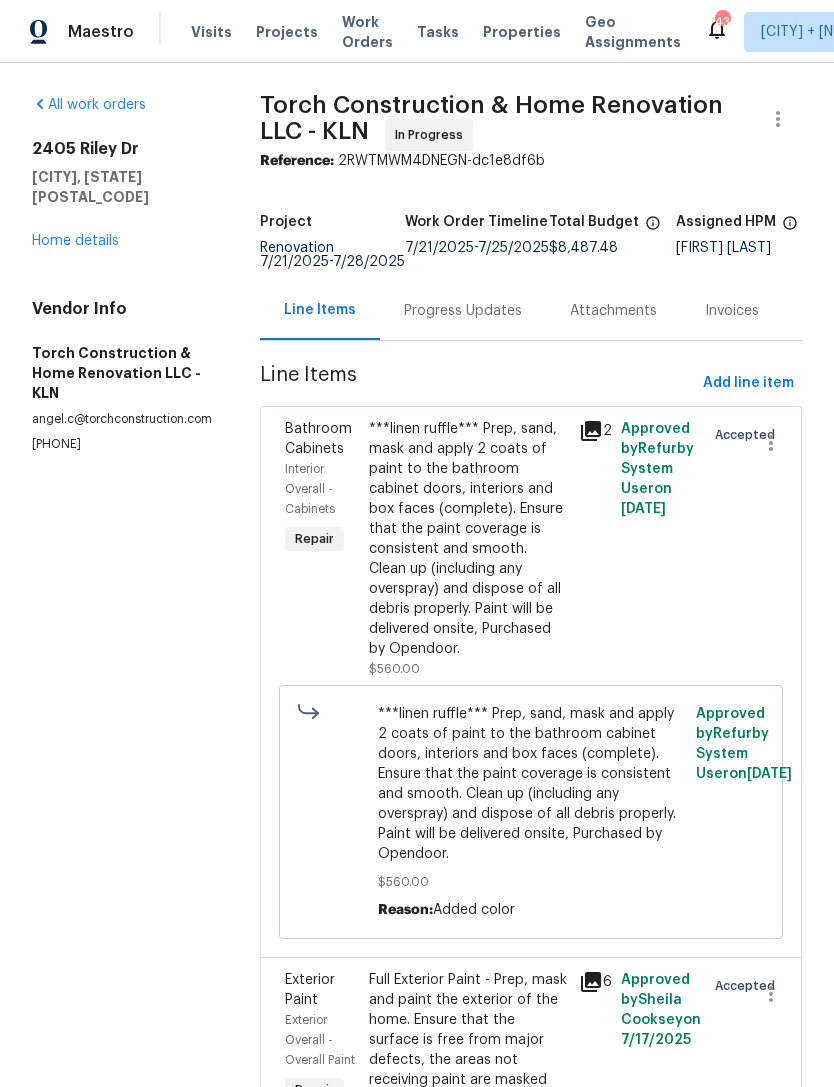 click on "Home details" at bounding box center (75, 241) 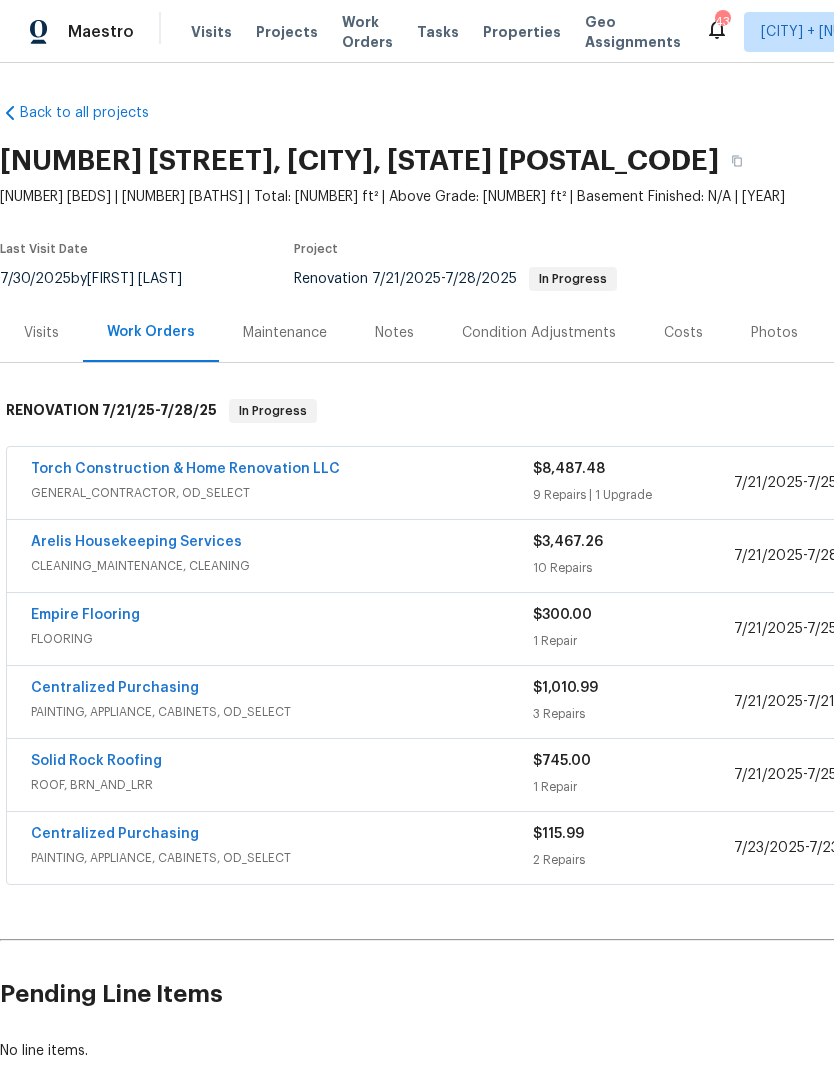 click on "Properties" at bounding box center (522, 32) 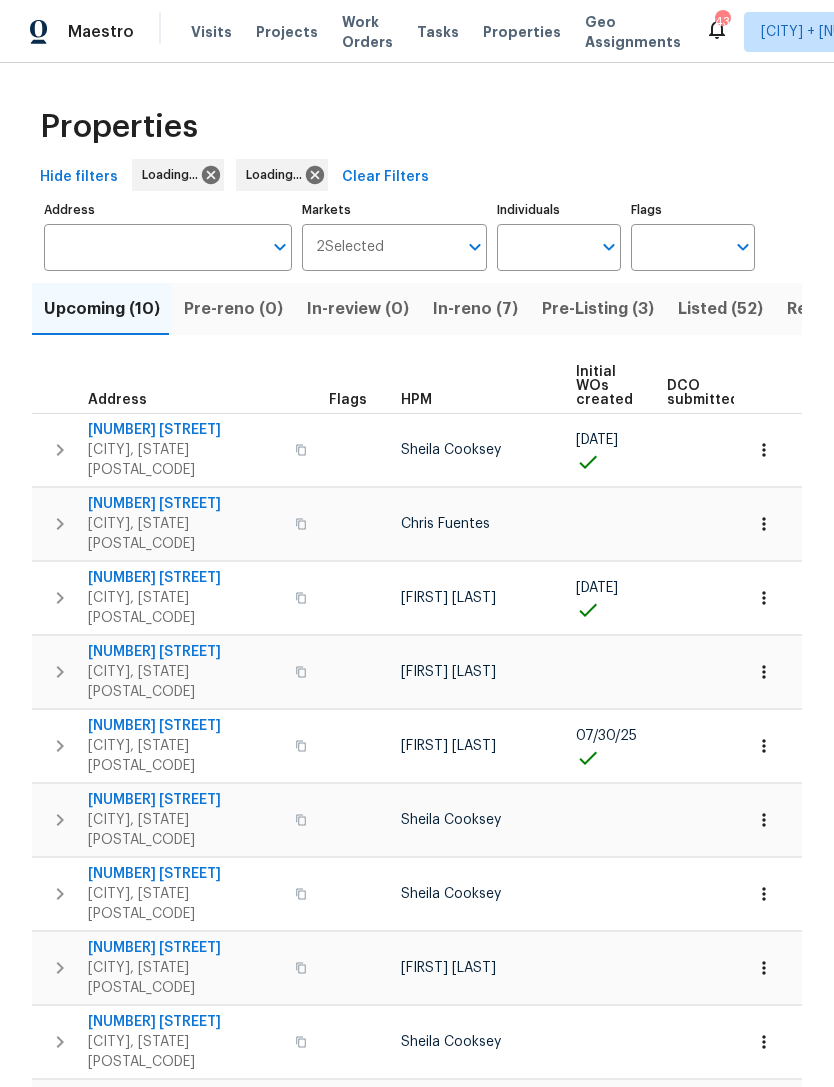 click on "Pre-Listing (3)" at bounding box center (598, 309) 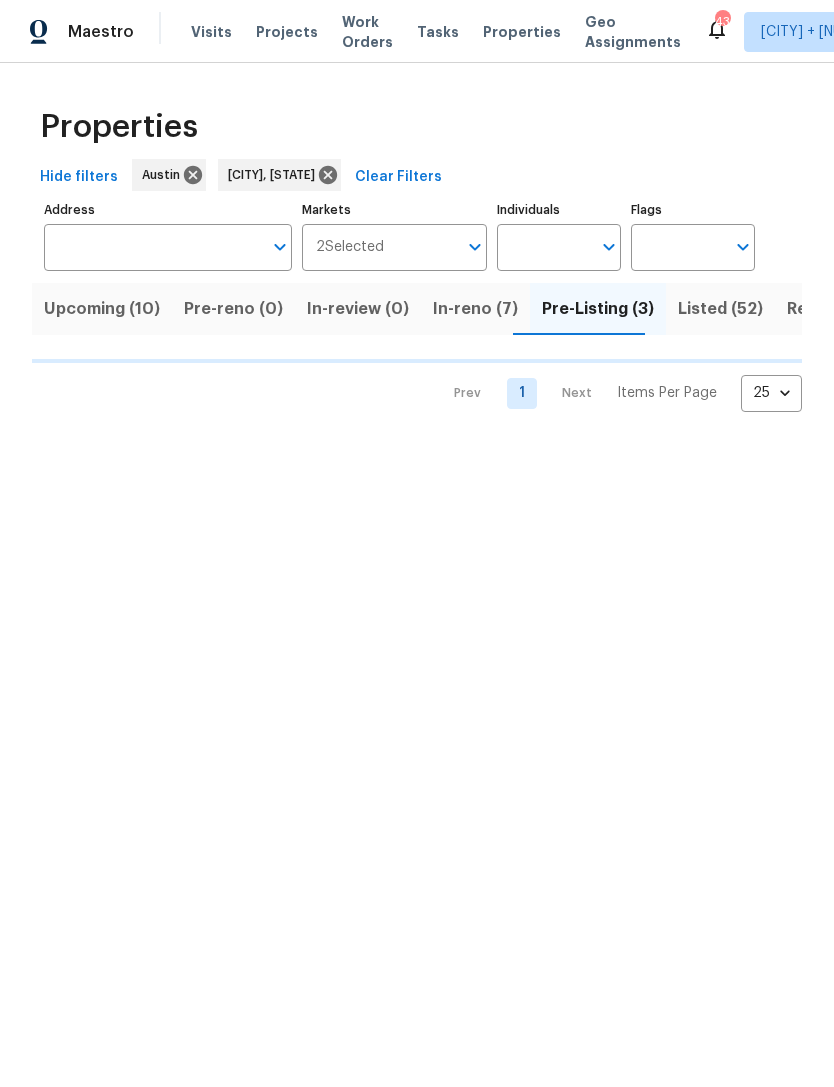click on "Listed (52)" at bounding box center (720, 309) 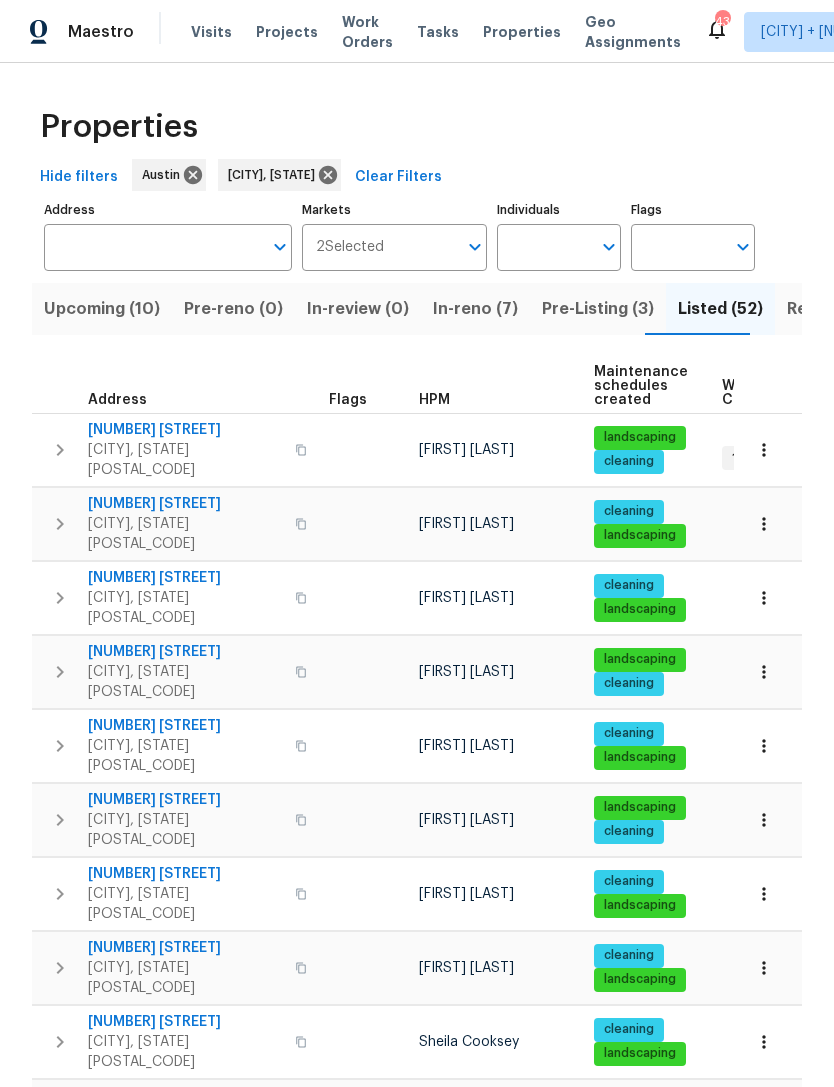 scroll, scrollTop: 64, scrollLeft: 0, axis: vertical 